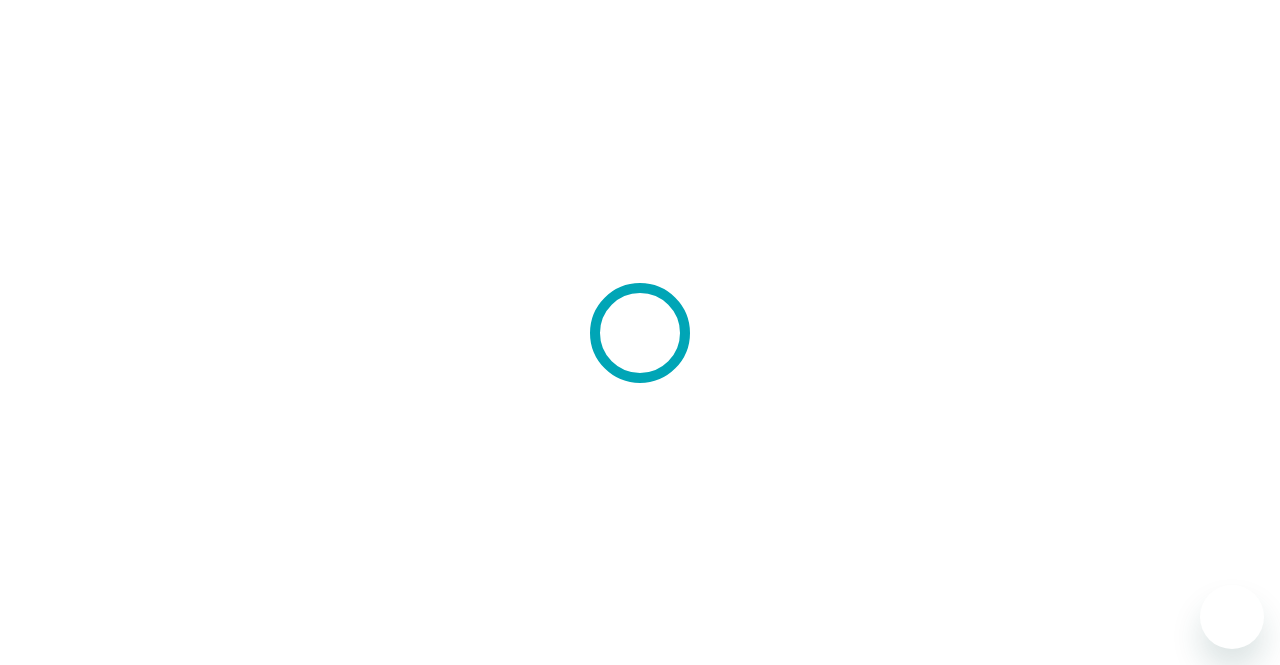scroll, scrollTop: 0, scrollLeft: 0, axis: both 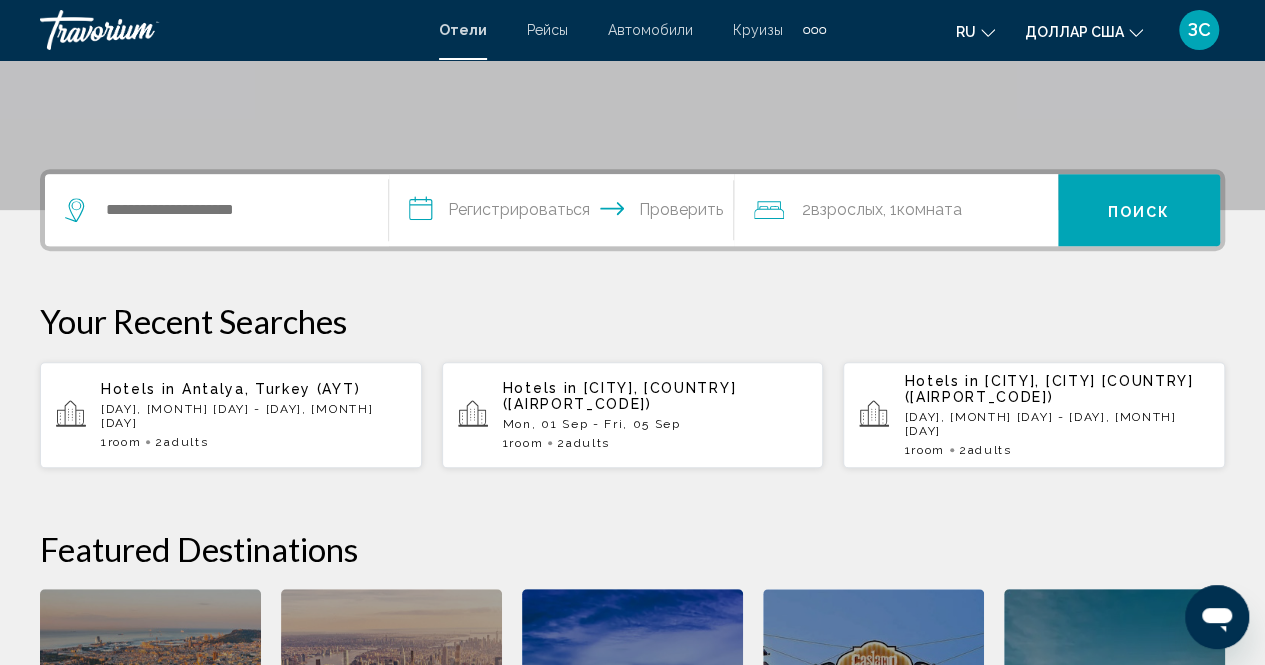 click on "[CITY], [REGION], [COUNTRY] ([AIRPORT_CODE])" at bounding box center (1048, 389) 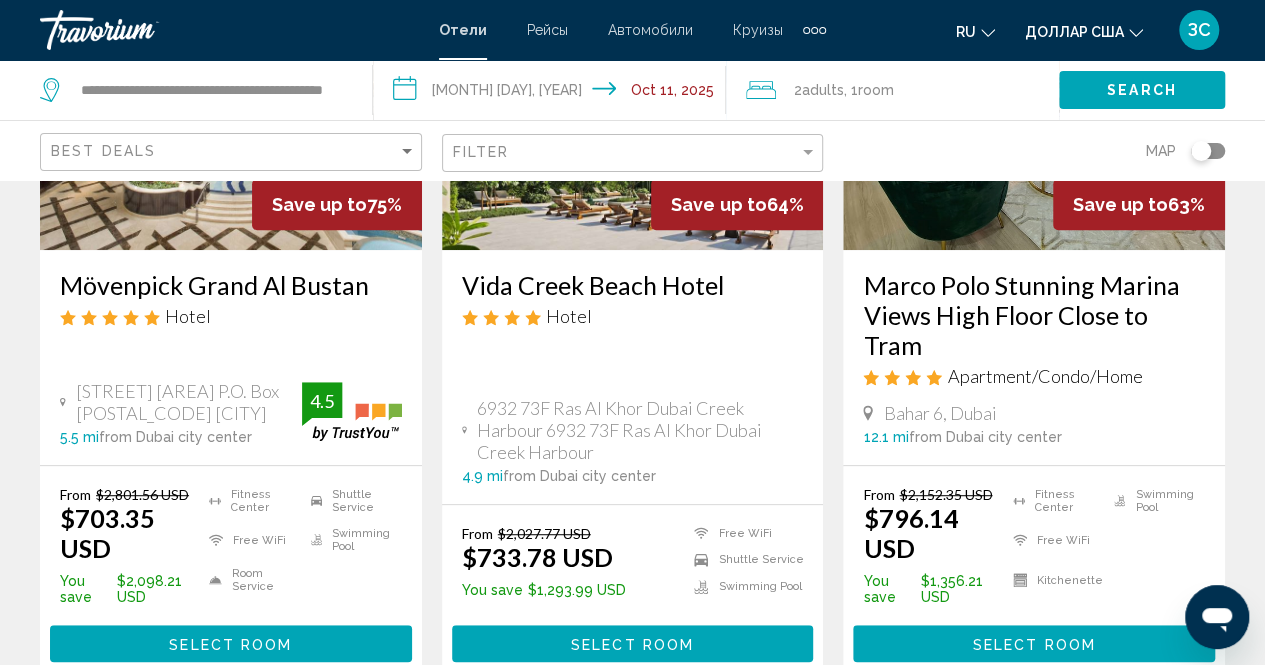 scroll, scrollTop: 200, scrollLeft: 0, axis: vertical 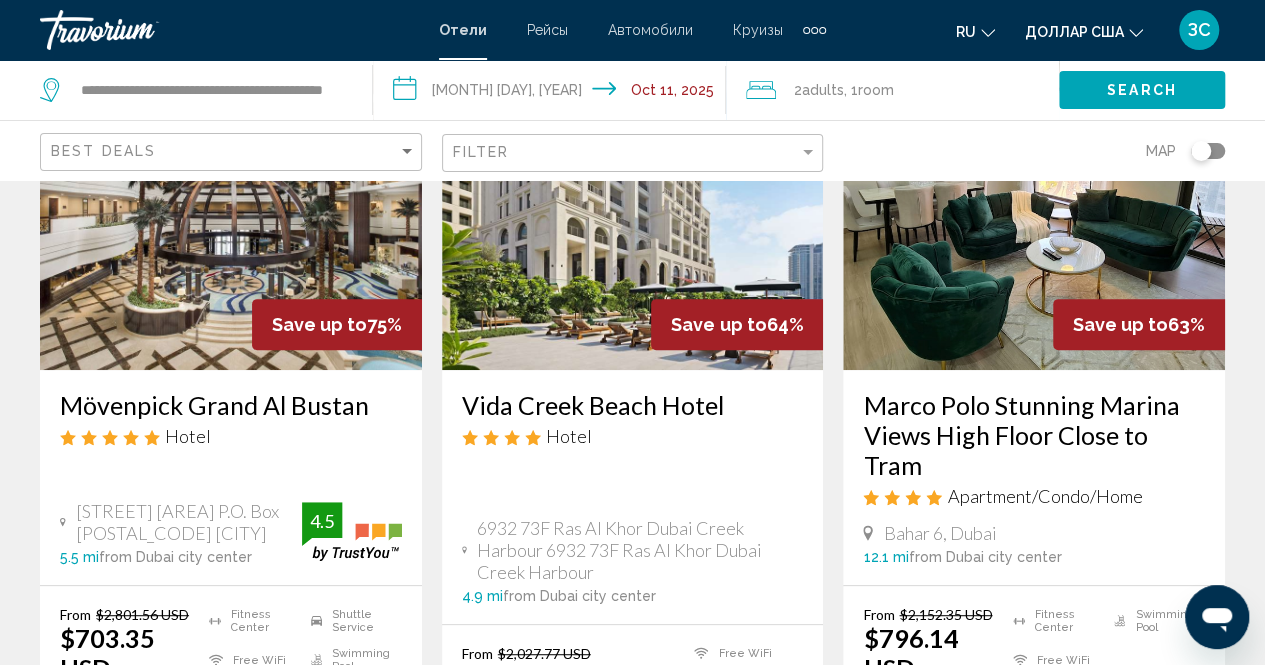click at bounding box center (231, 210) 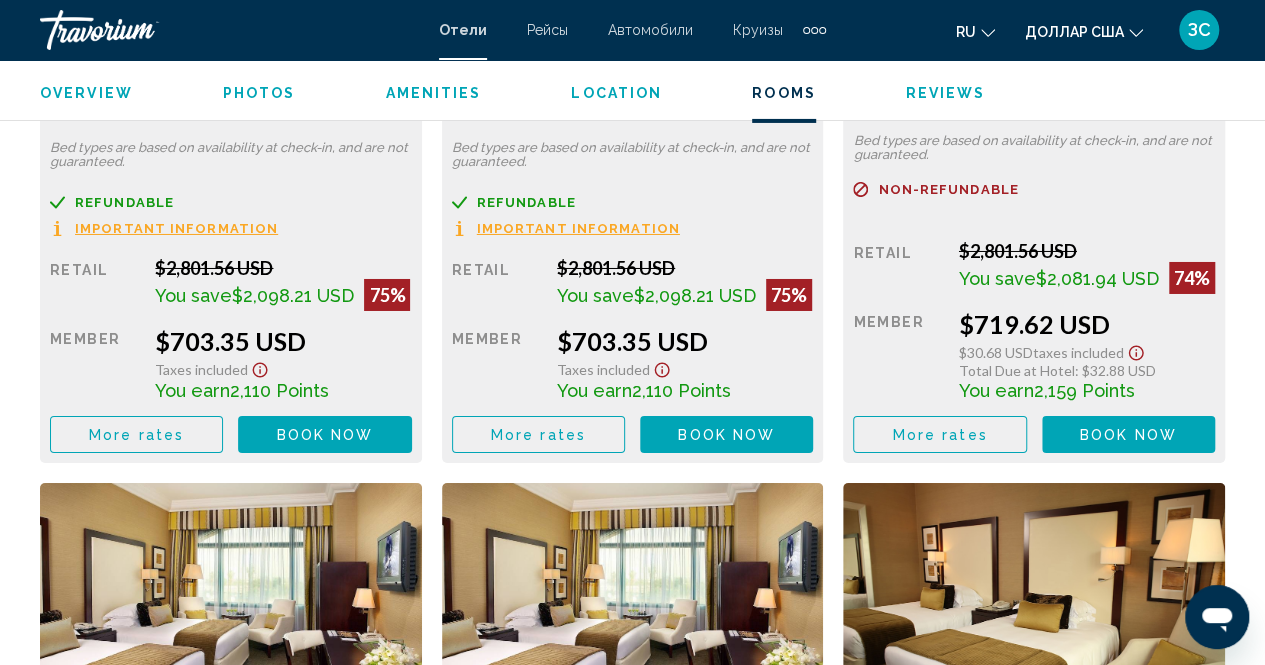 scroll, scrollTop: 3402, scrollLeft: 0, axis: vertical 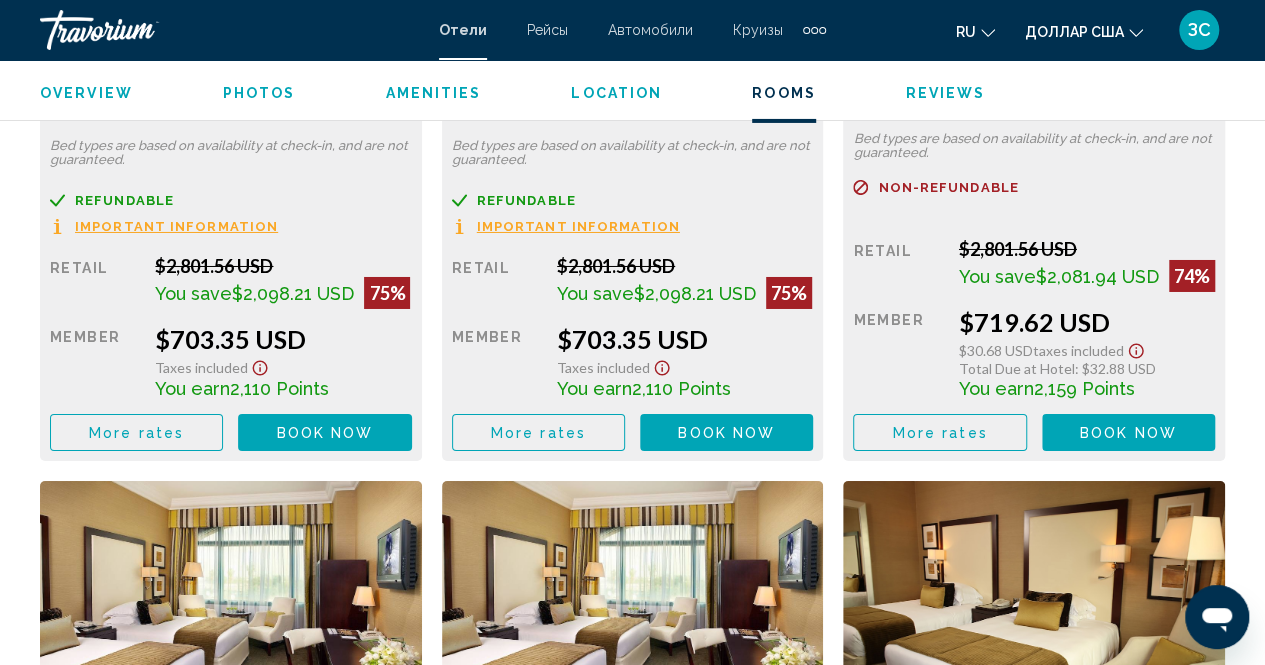 click on "Book now" at bounding box center (325, 433) 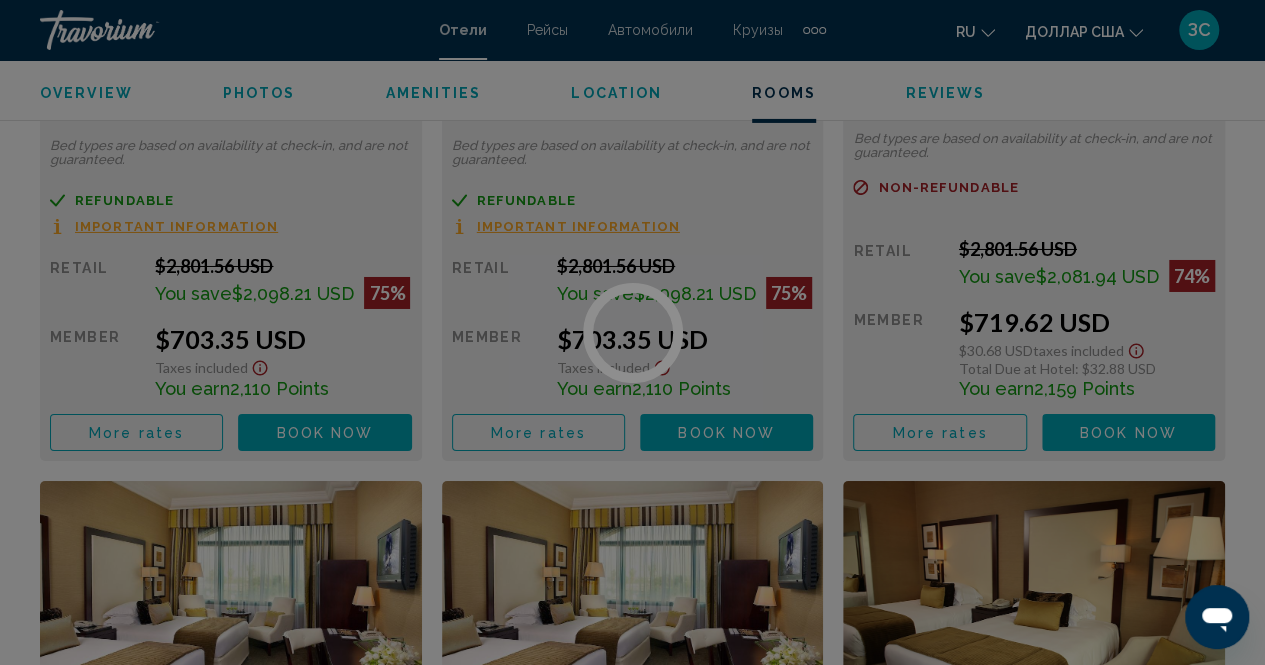 scroll, scrollTop: 0, scrollLeft: 0, axis: both 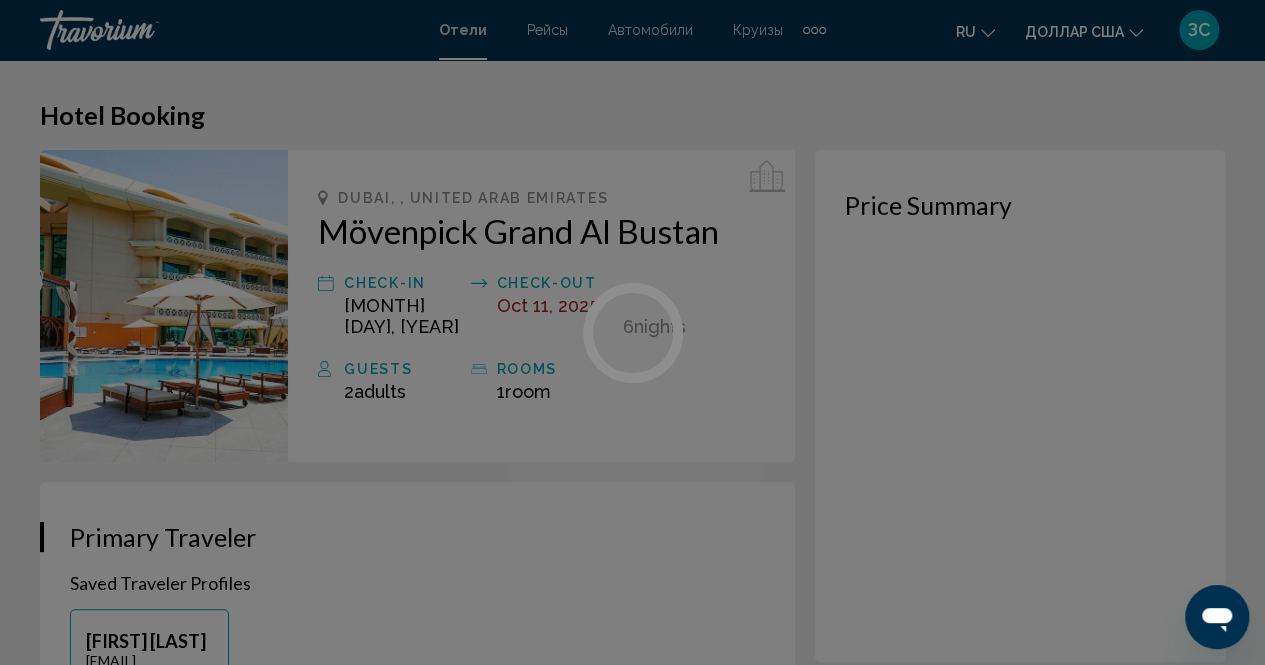 click at bounding box center [632, 332] 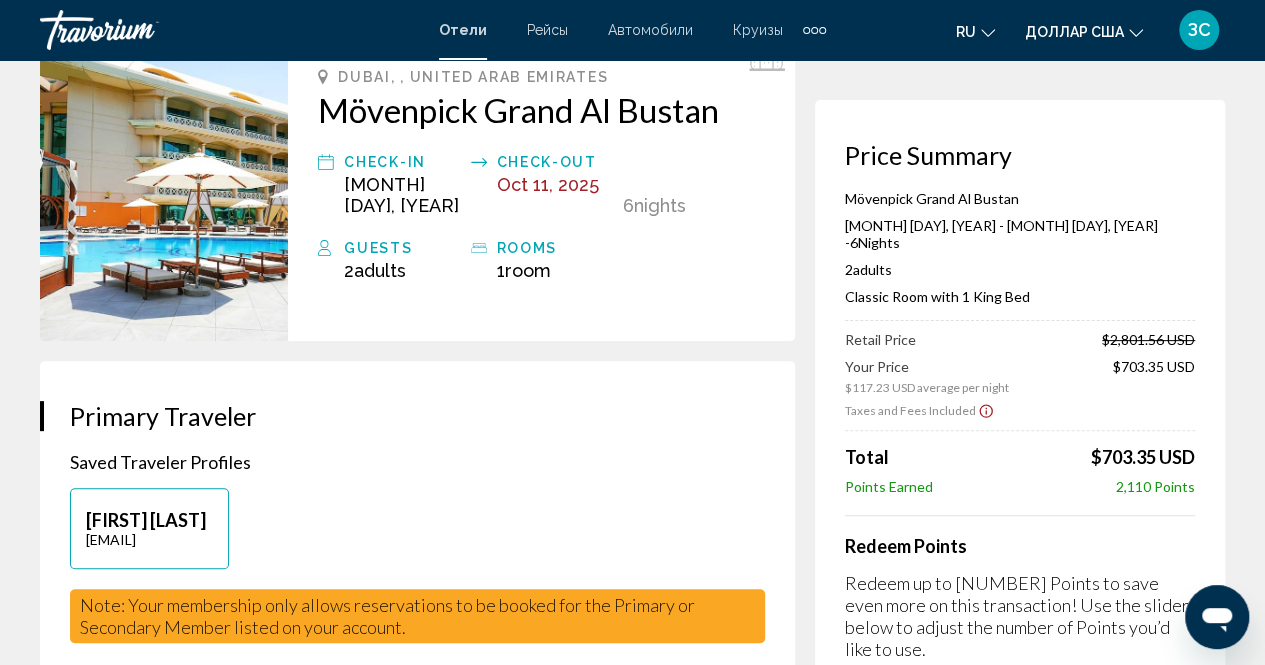 scroll, scrollTop: 0, scrollLeft: 0, axis: both 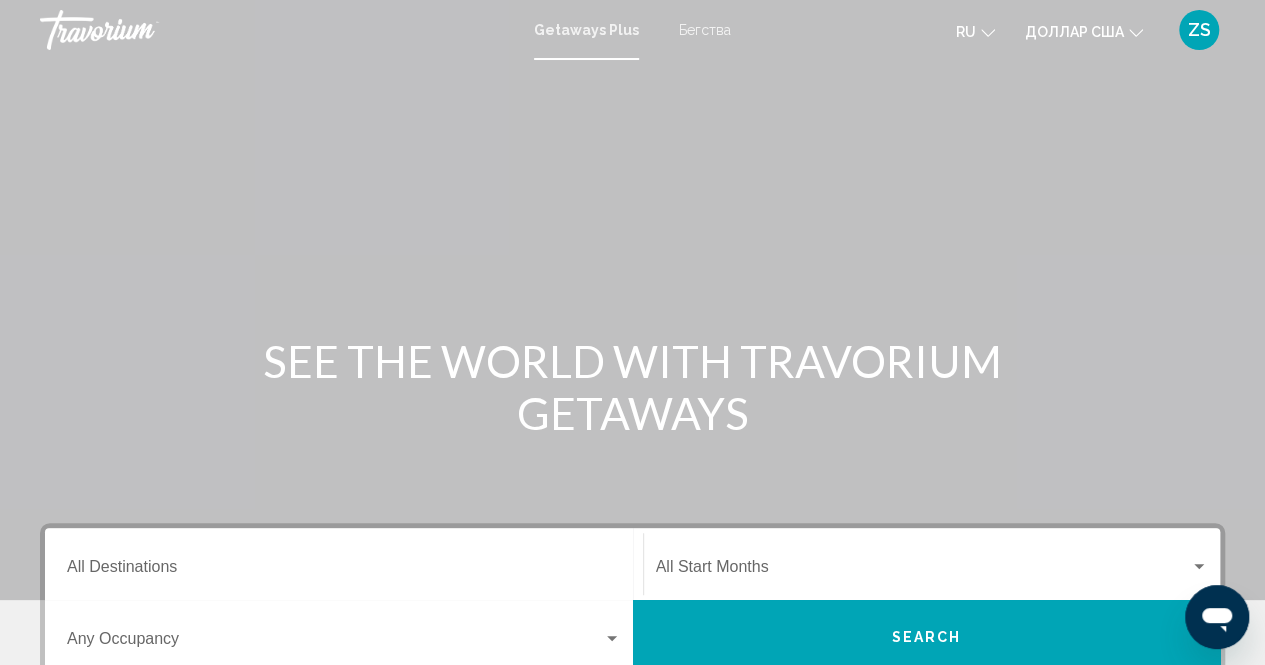 click on "Бегства" at bounding box center (705, 30) 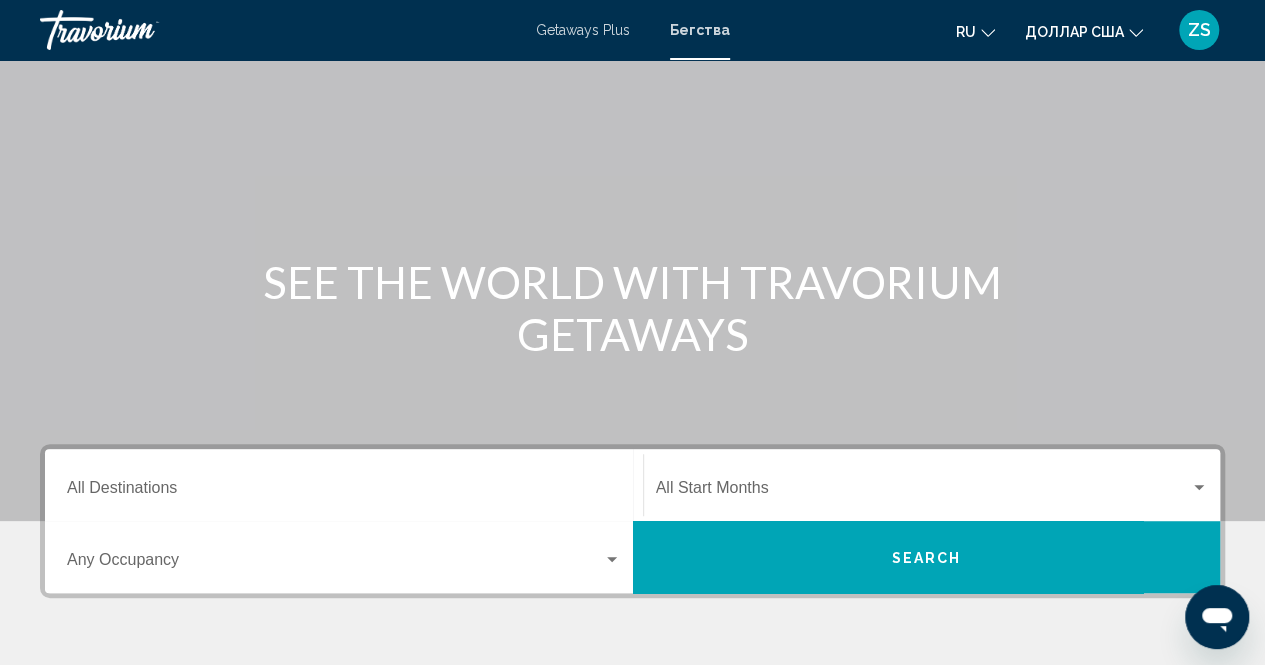 scroll, scrollTop: 200, scrollLeft: 0, axis: vertical 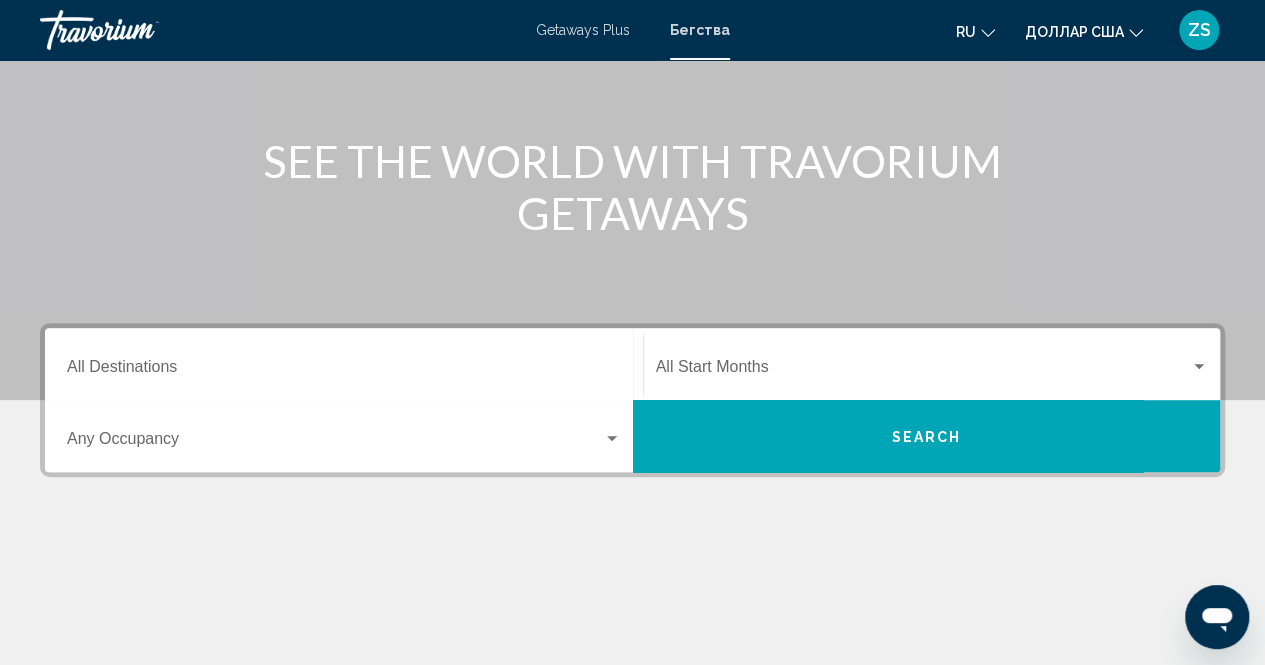 click on "Destination All Destinations" at bounding box center (344, 371) 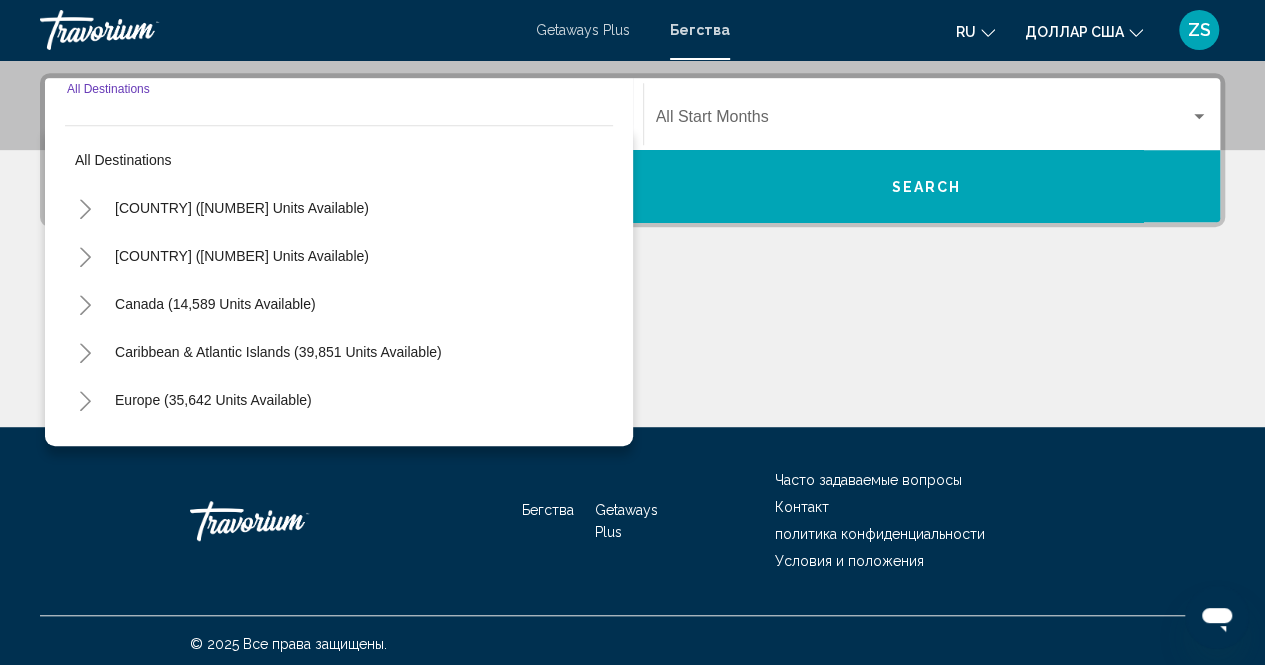 scroll, scrollTop: 456, scrollLeft: 0, axis: vertical 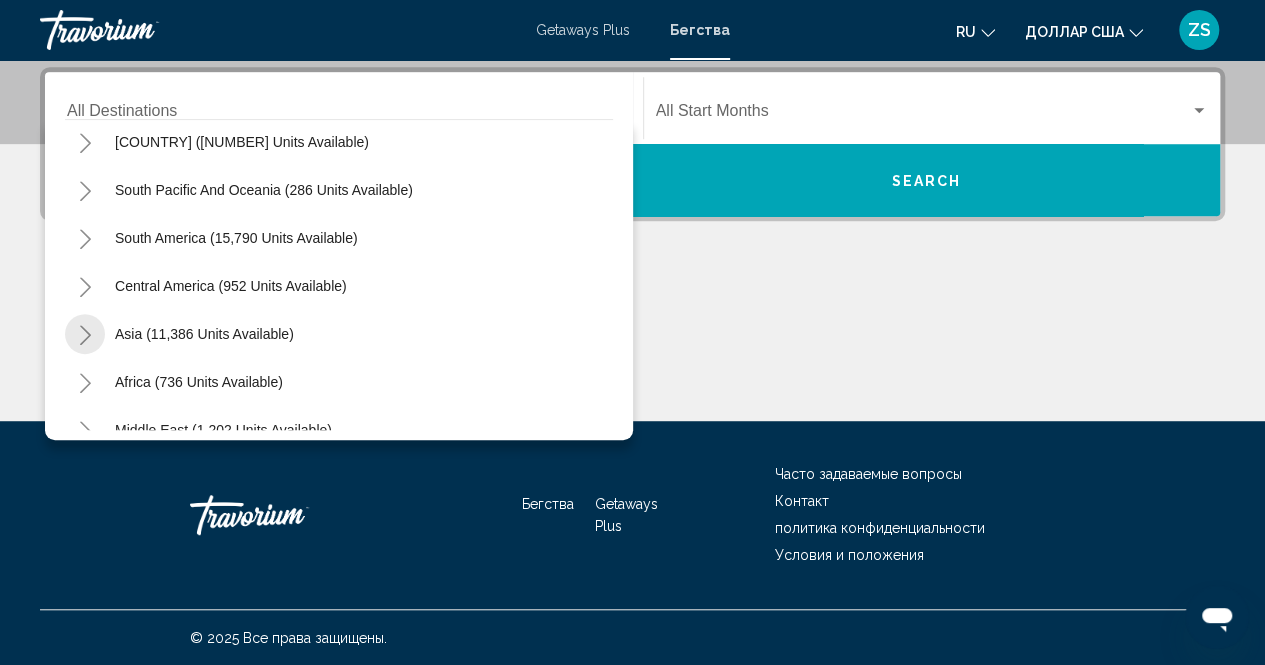 click 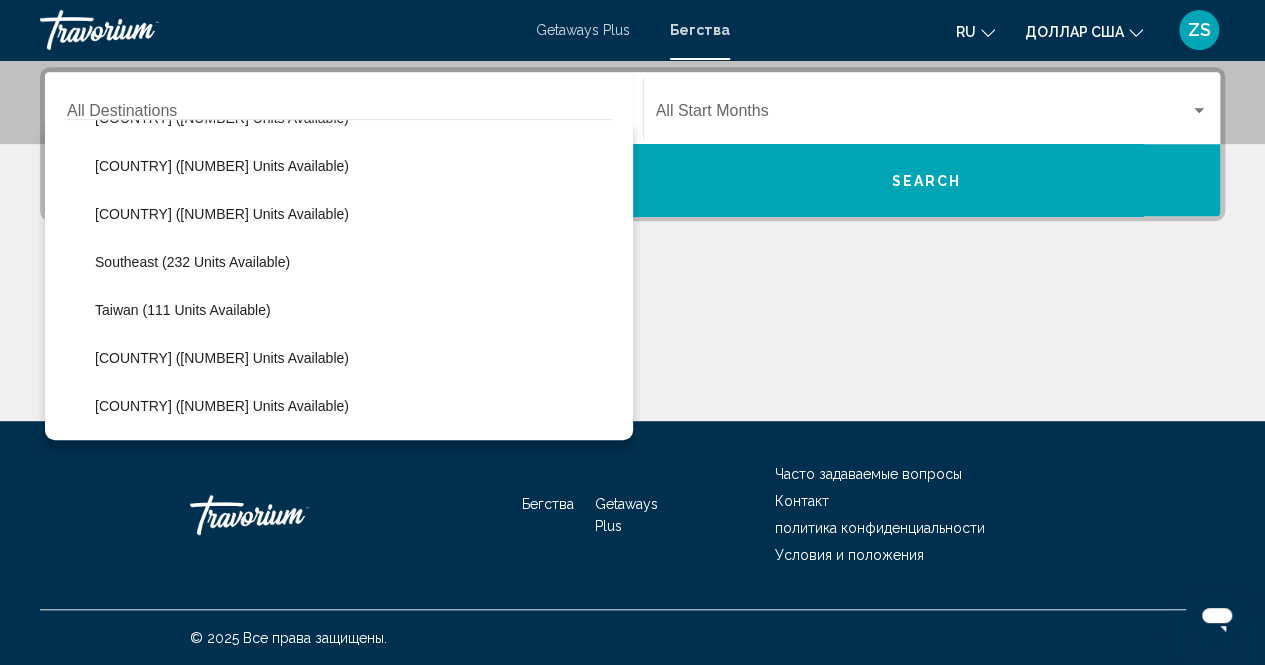 scroll, scrollTop: 1000, scrollLeft: 0, axis: vertical 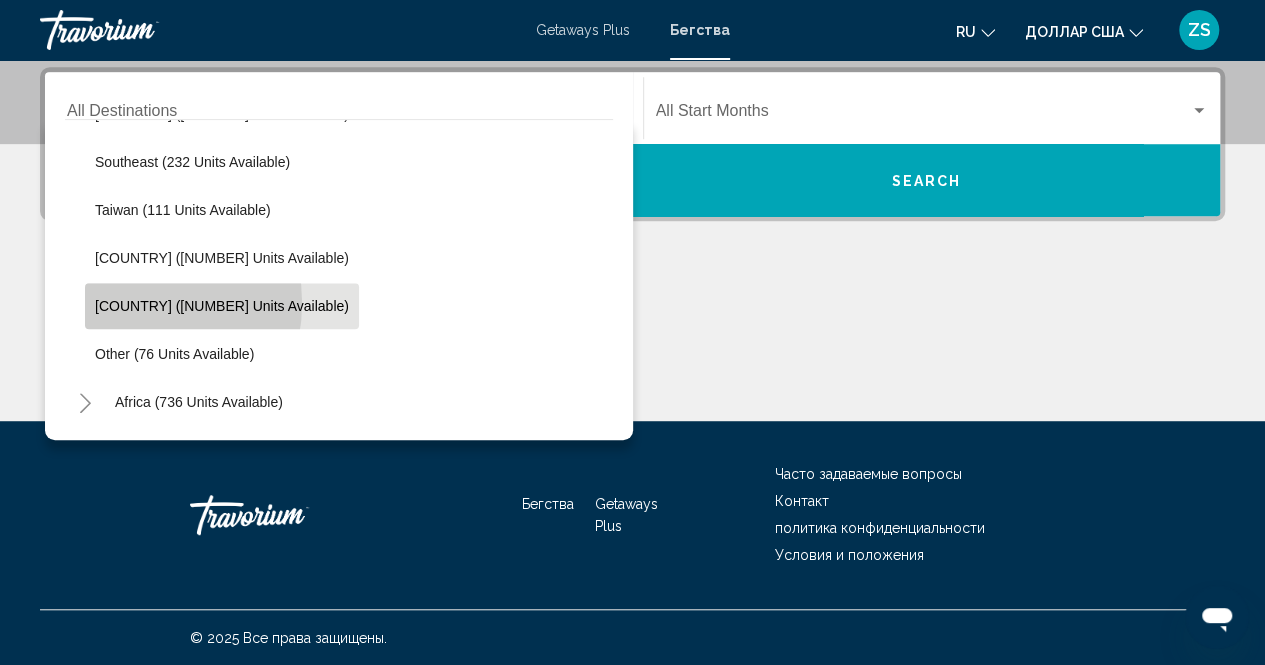 click on "[COUNTRY] ([NUMBER] units available)" 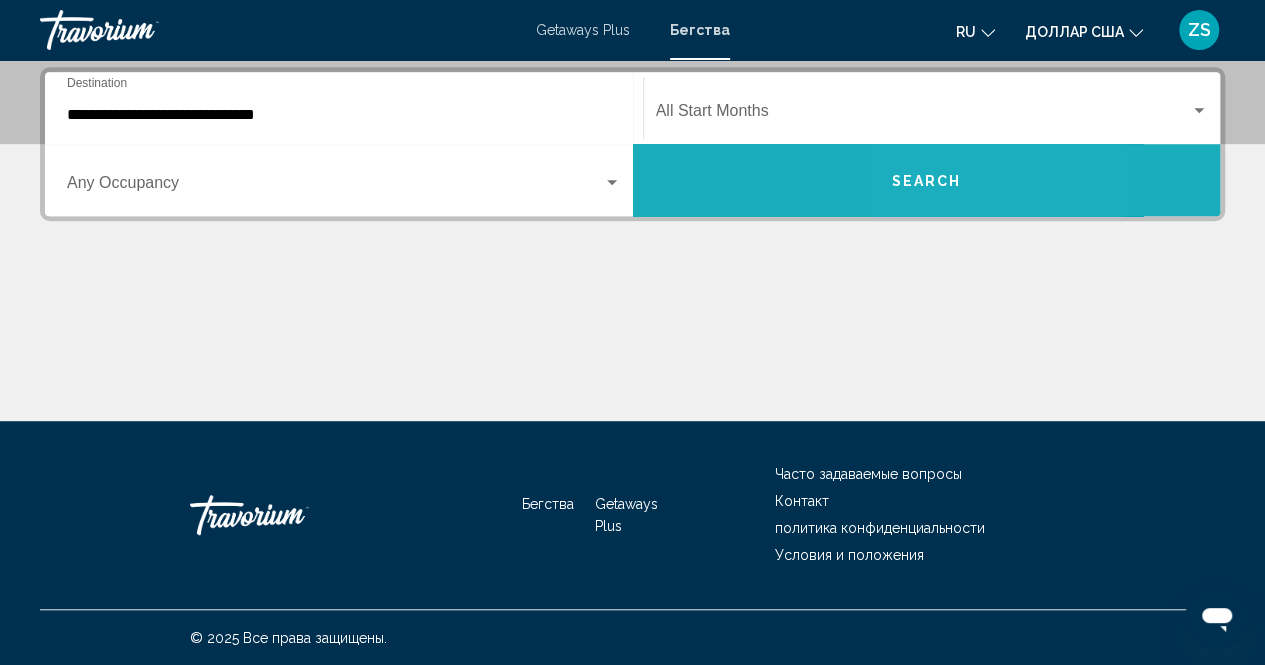 click on "Search" at bounding box center [926, 181] 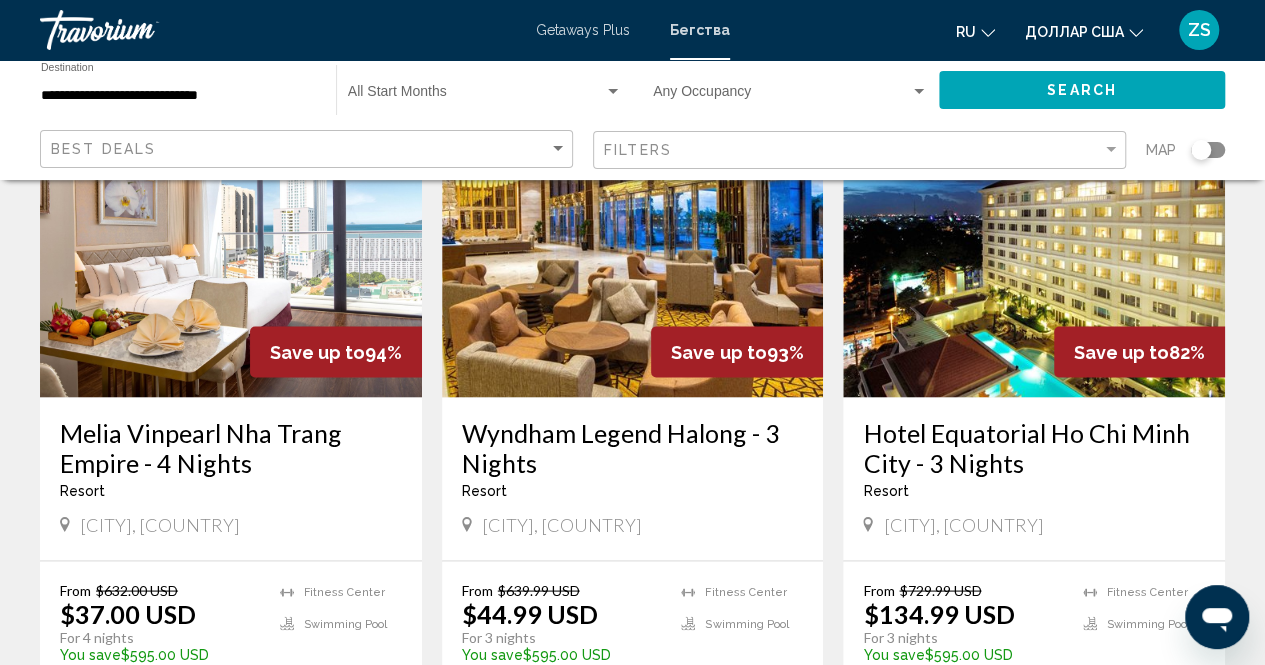 scroll, scrollTop: 1500, scrollLeft: 0, axis: vertical 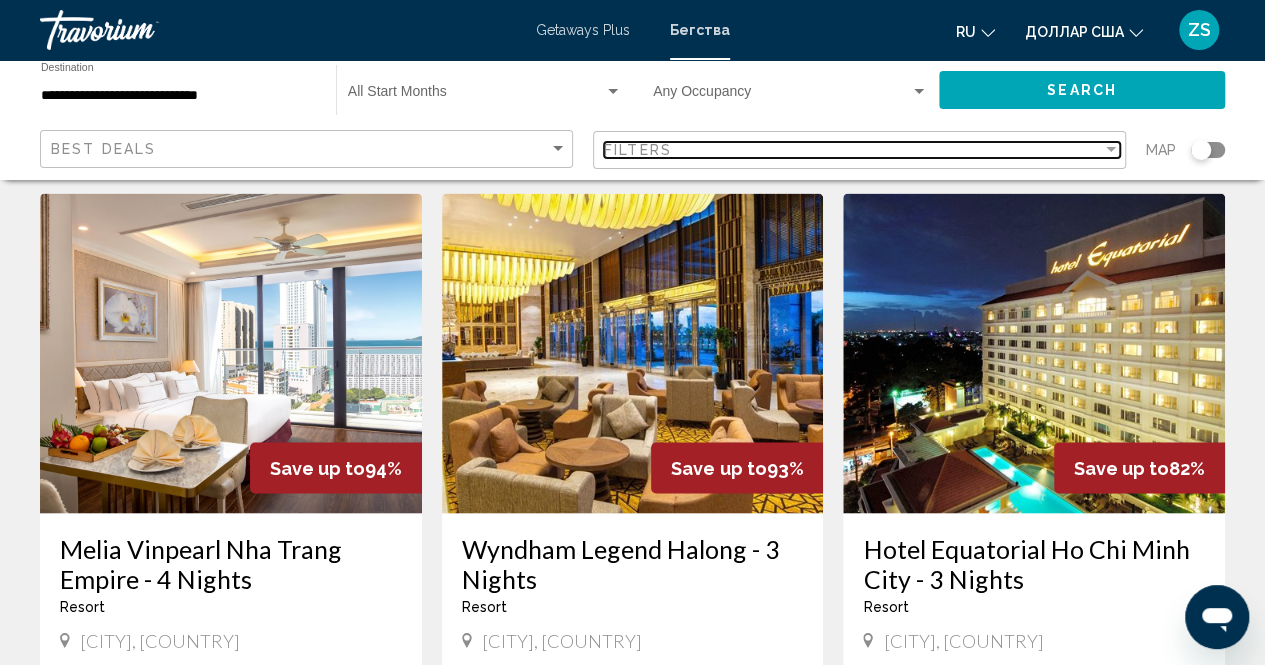 click at bounding box center (1111, 149) 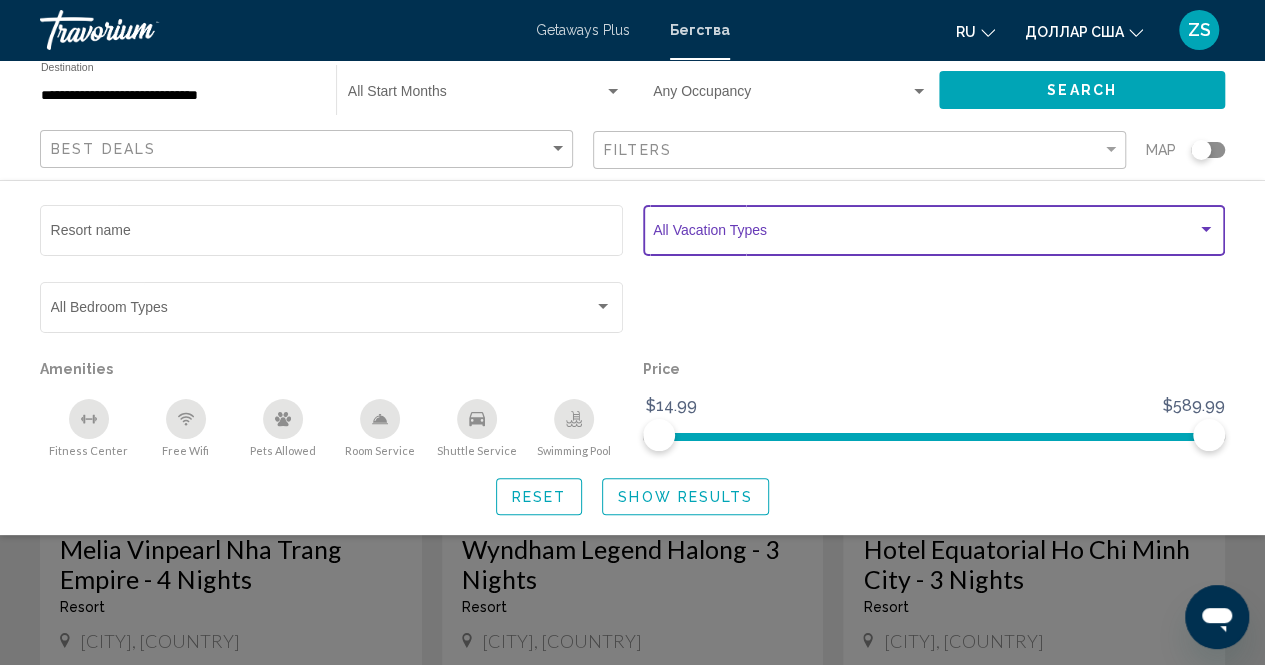 click at bounding box center (1206, 230) 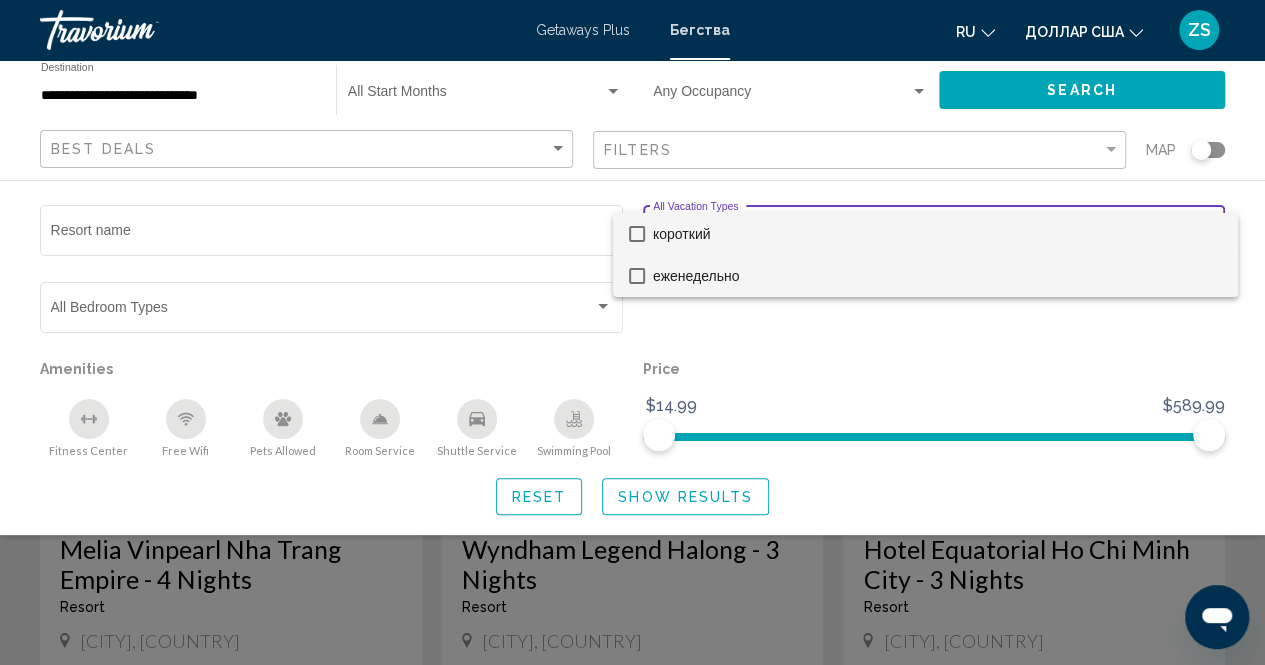 click at bounding box center (637, 276) 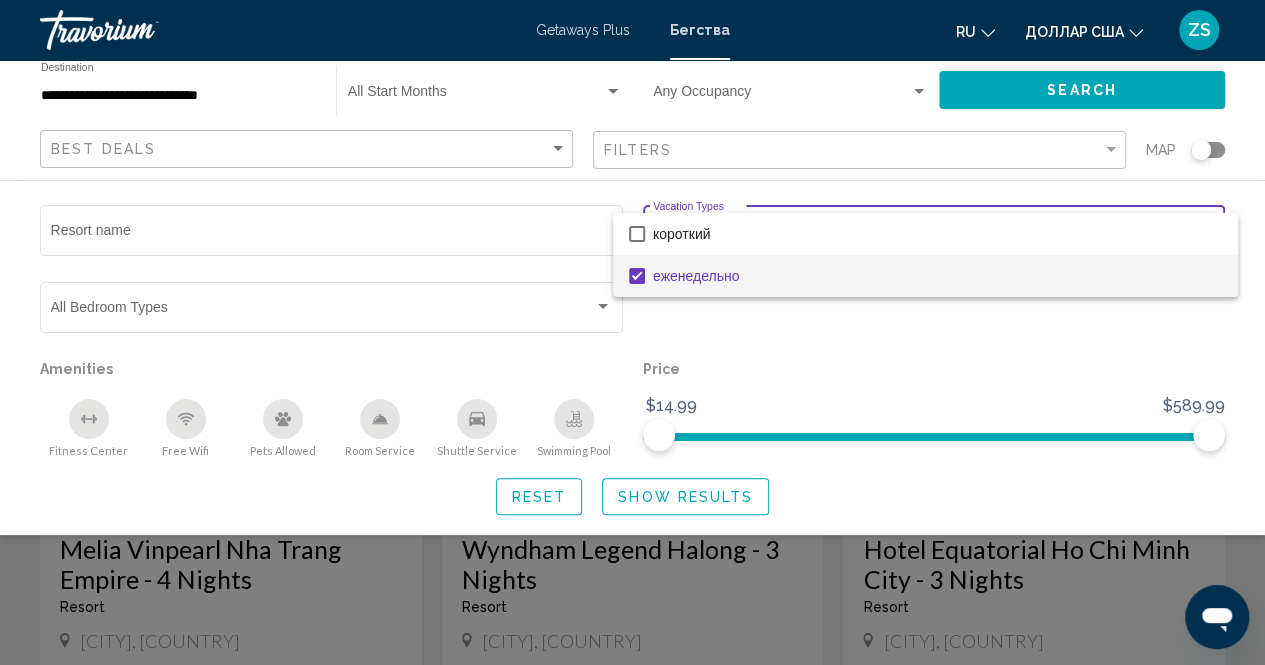 click at bounding box center [632, 332] 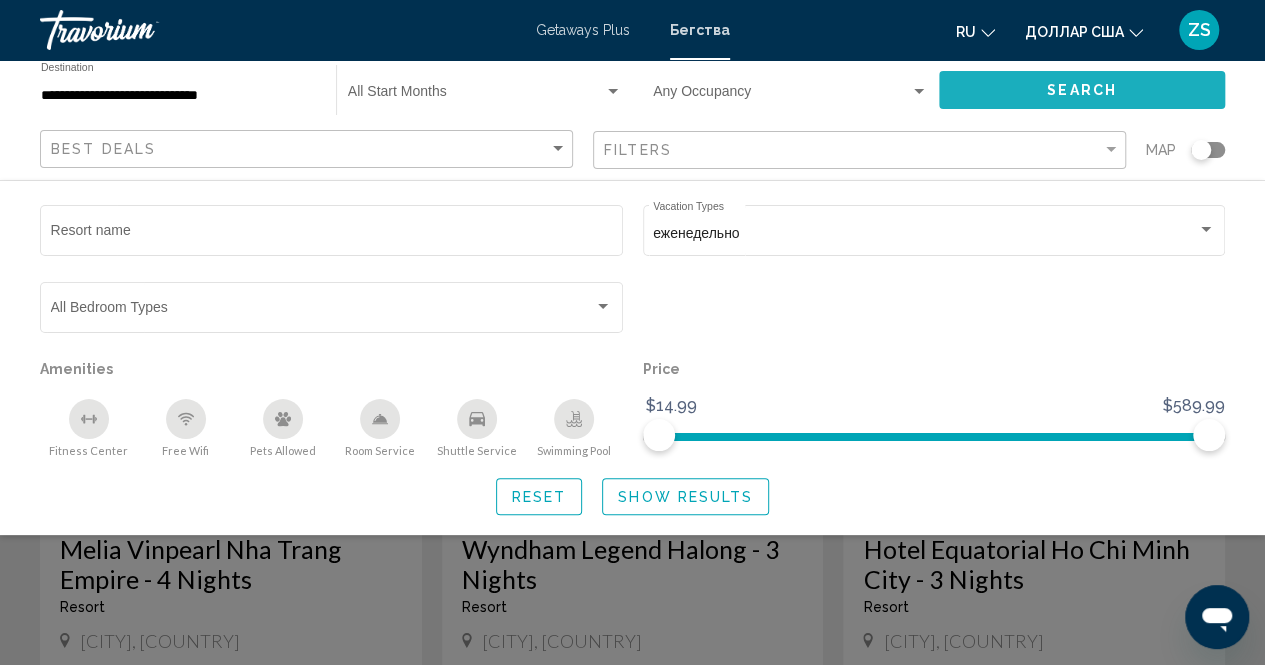click on "Search" 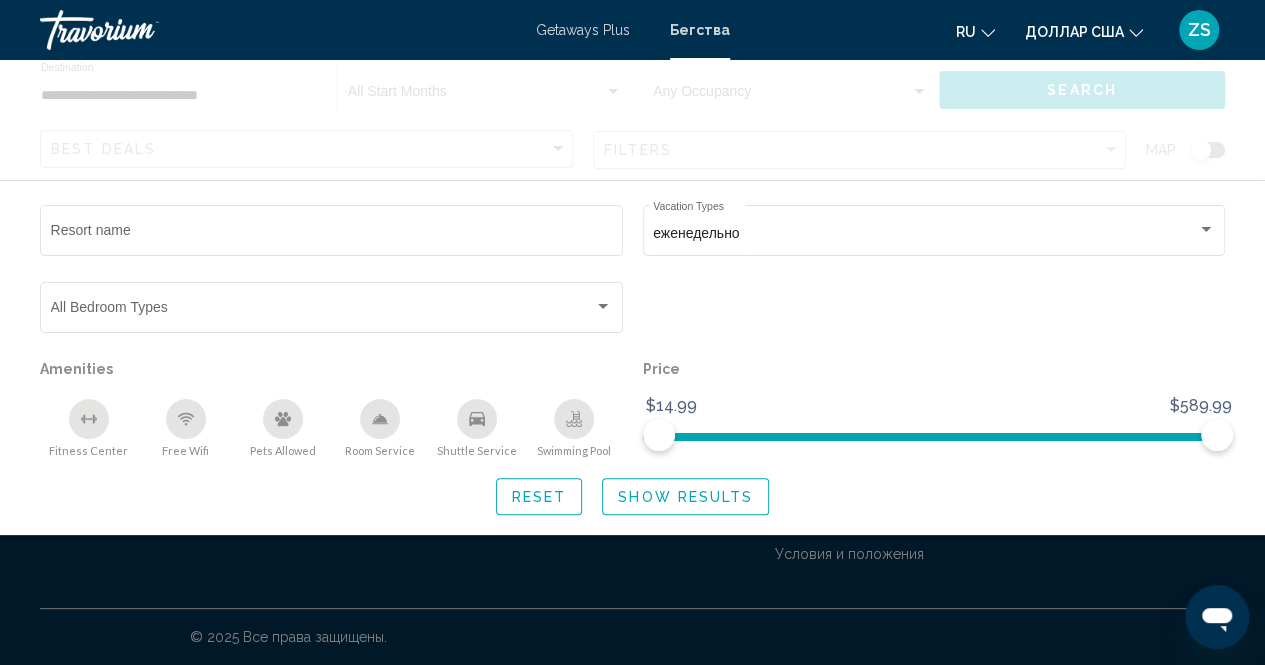 scroll, scrollTop: 0, scrollLeft: 0, axis: both 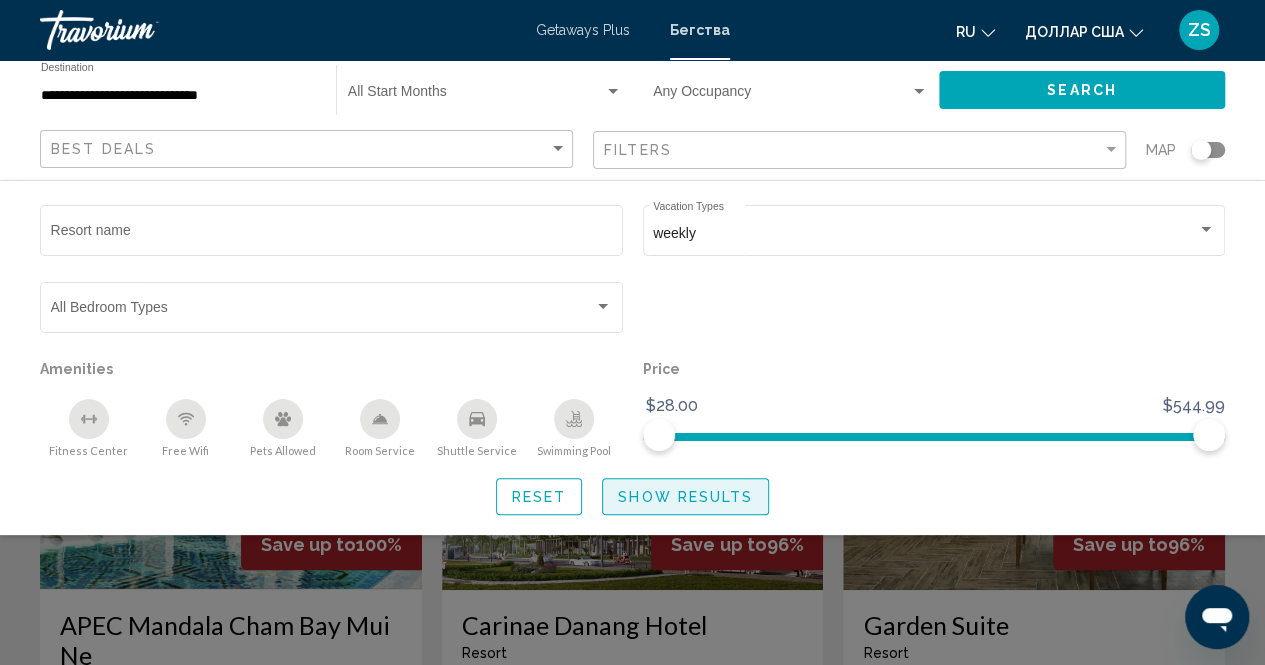 click on "Show Results" 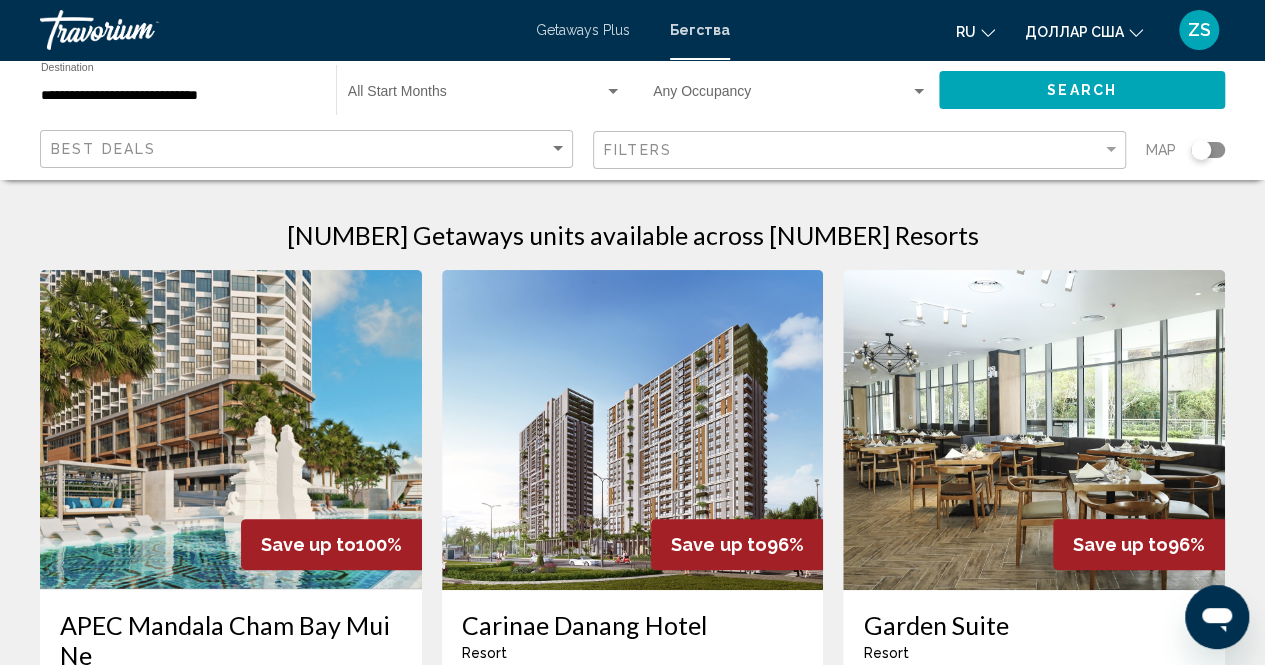 click at bounding box center (633, 430) 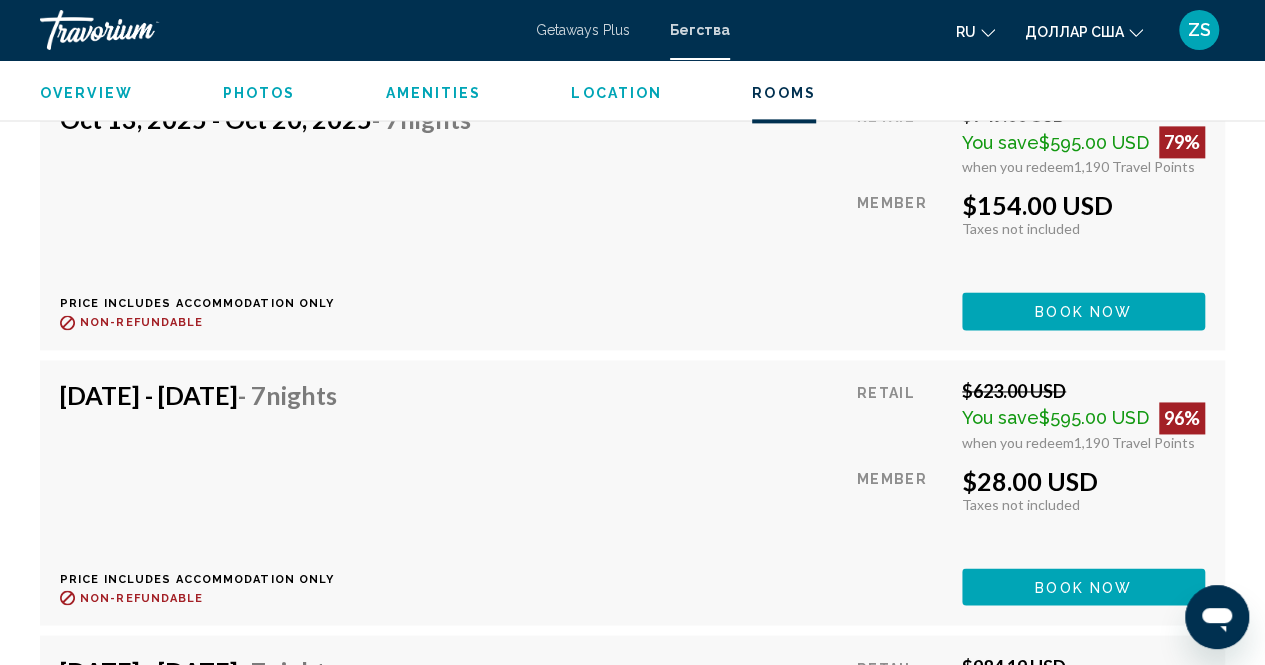 scroll, scrollTop: 4920, scrollLeft: 0, axis: vertical 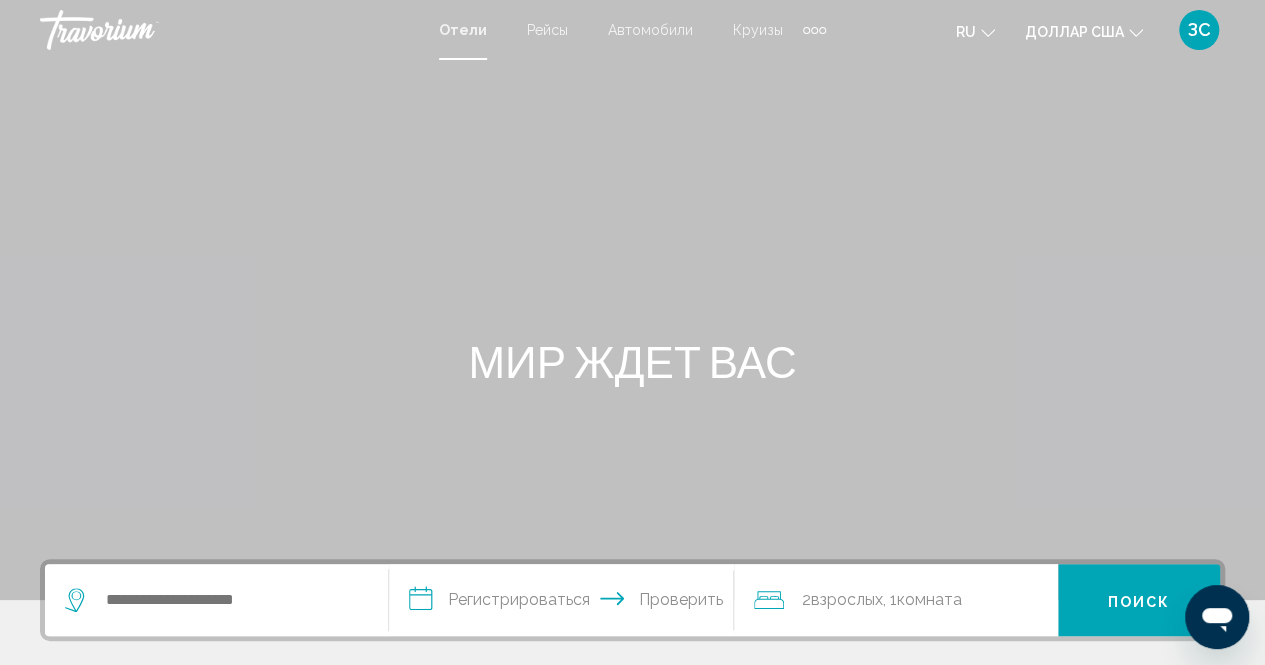 click at bounding box center [814, 30] 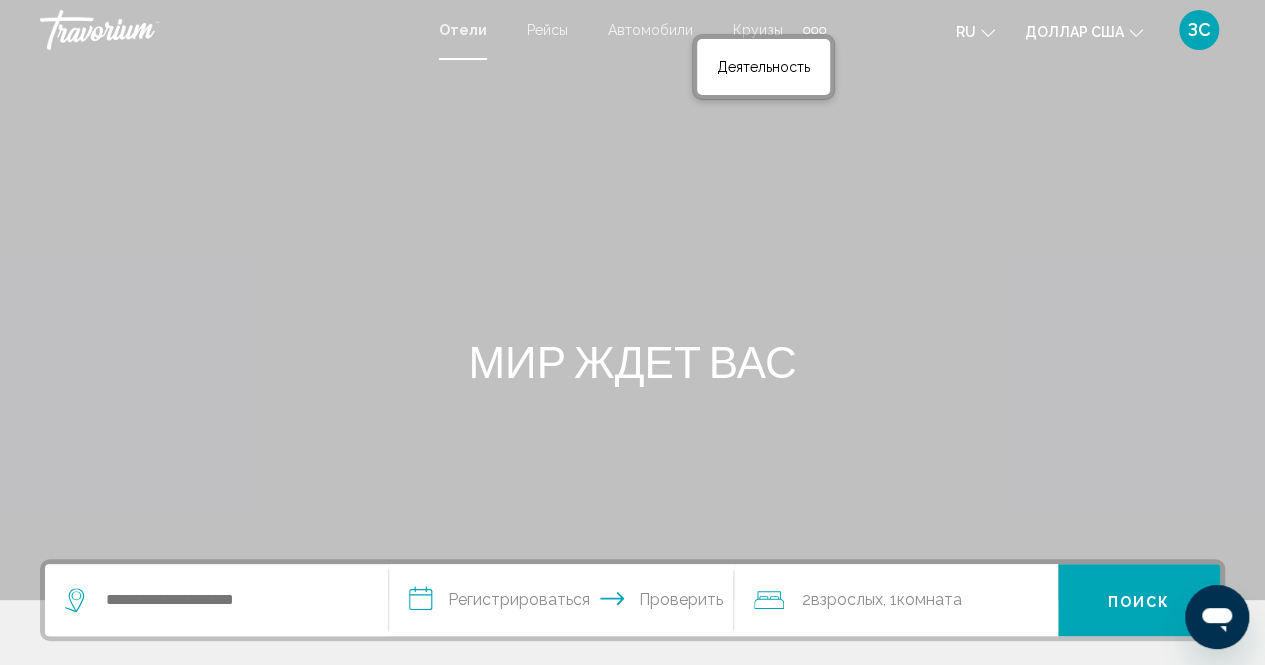 click at bounding box center (814, 30) 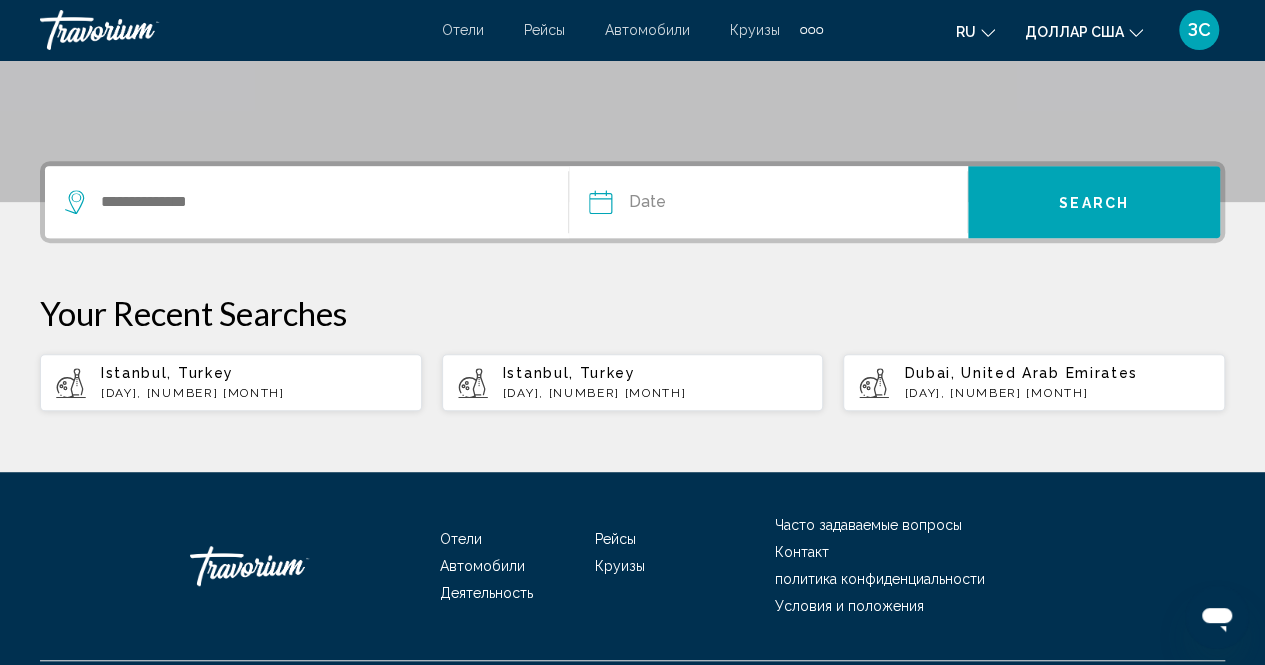 scroll, scrollTop: 400, scrollLeft: 0, axis: vertical 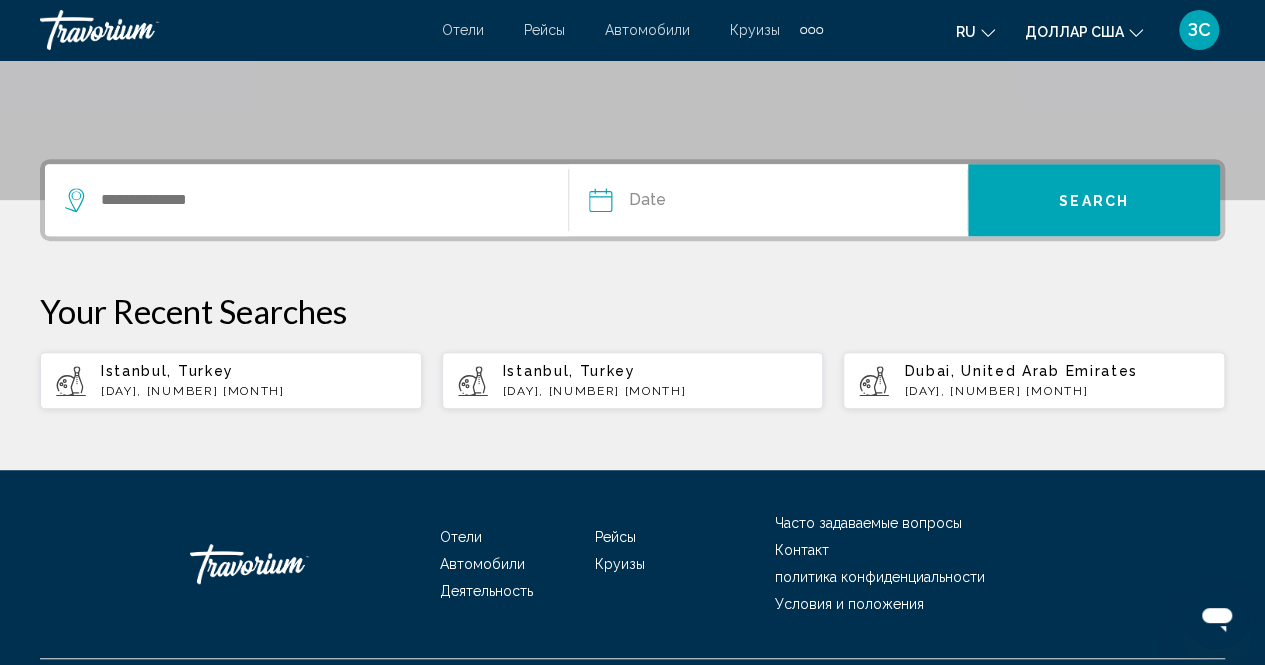 click on "Istanbul, Turkey  Fri, 03 Oct" at bounding box center (253, 380) 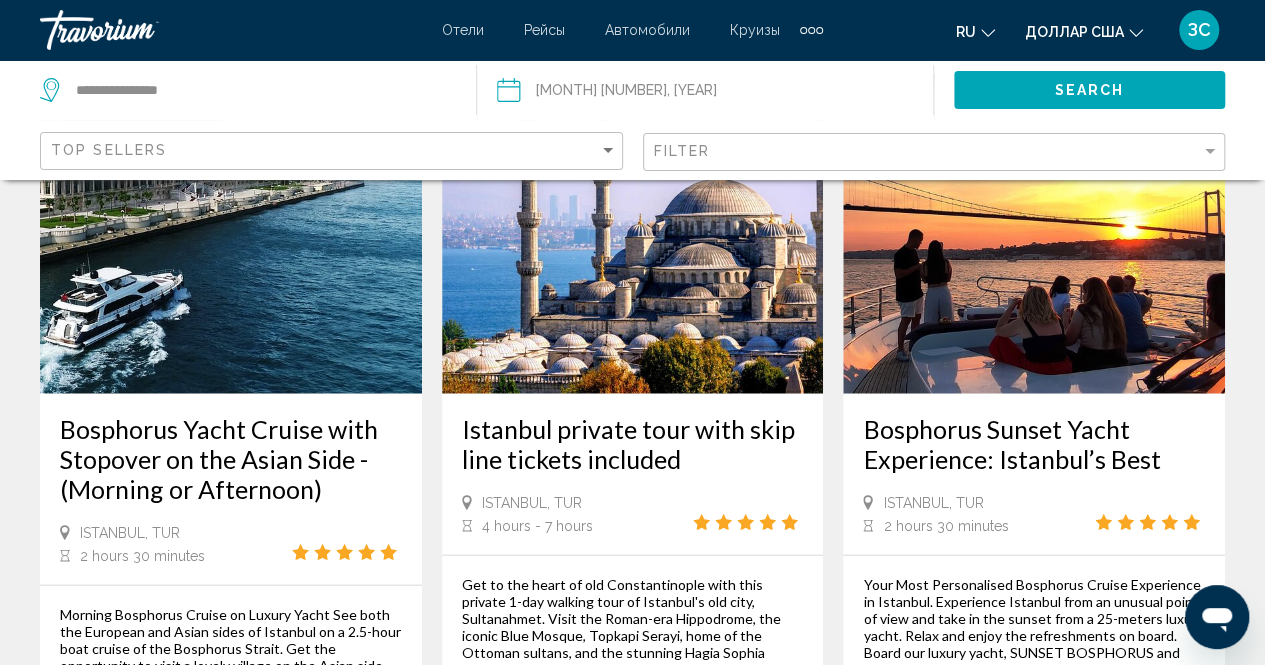 scroll, scrollTop: 2100, scrollLeft: 0, axis: vertical 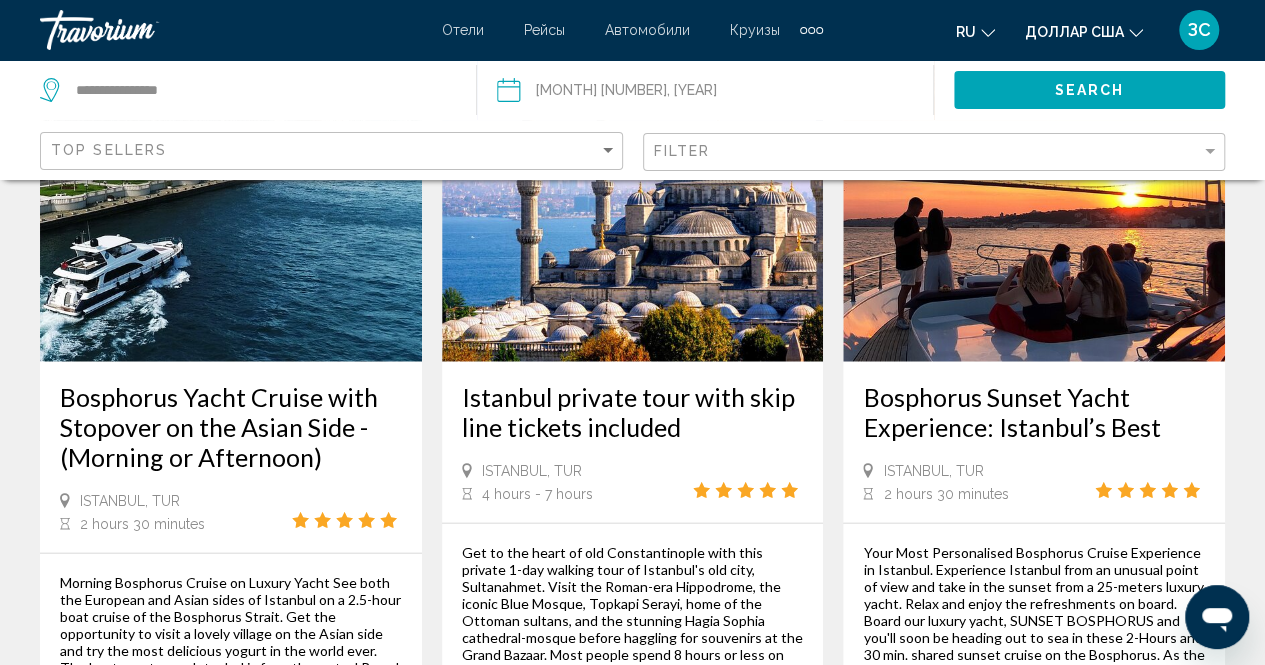 click on "Автомобили" at bounding box center [647, 30] 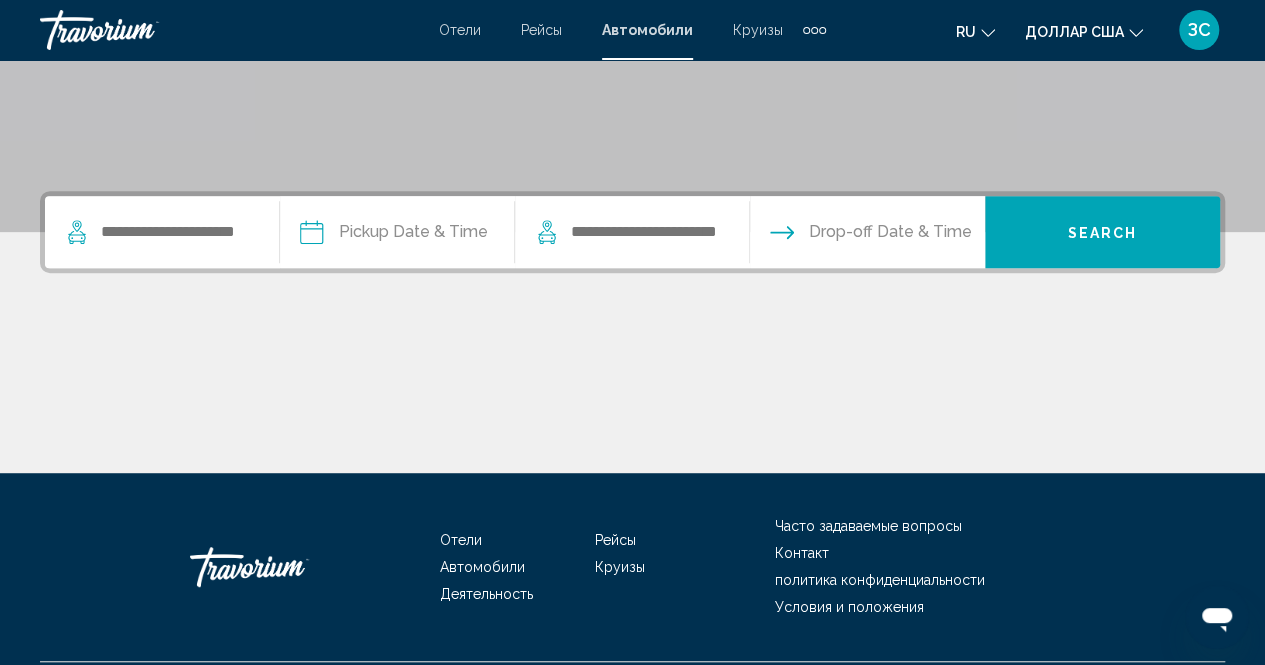 scroll, scrollTop: 400, scrollLeft: 0, axis: vertical 